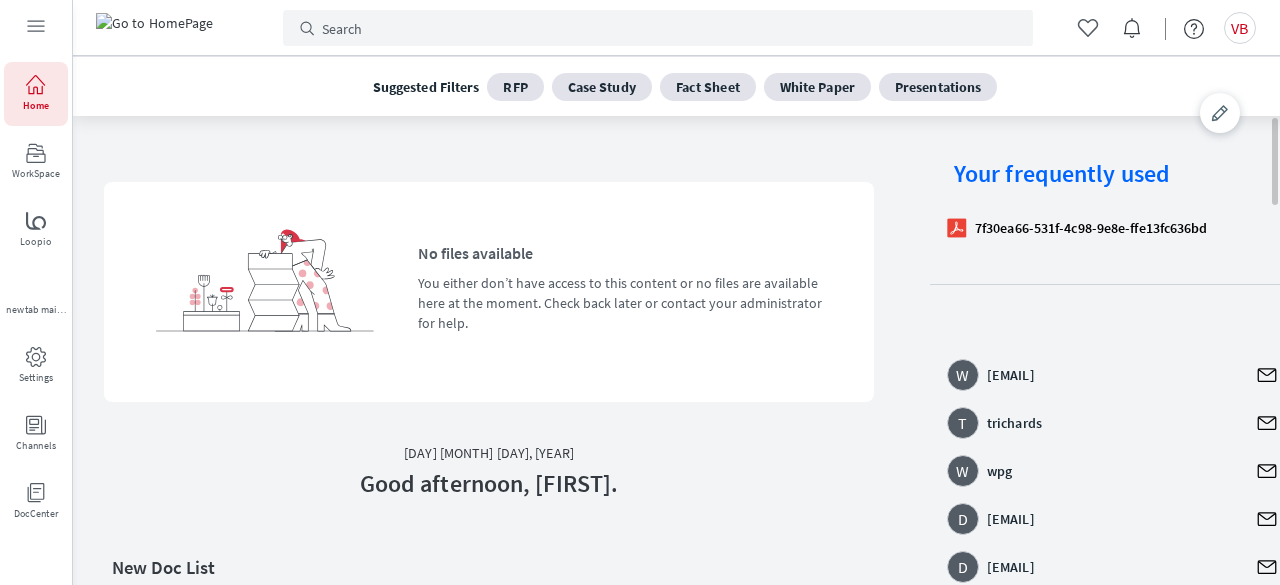 scroll, scrollTop: 0, scrollLeft: 0, axis: both 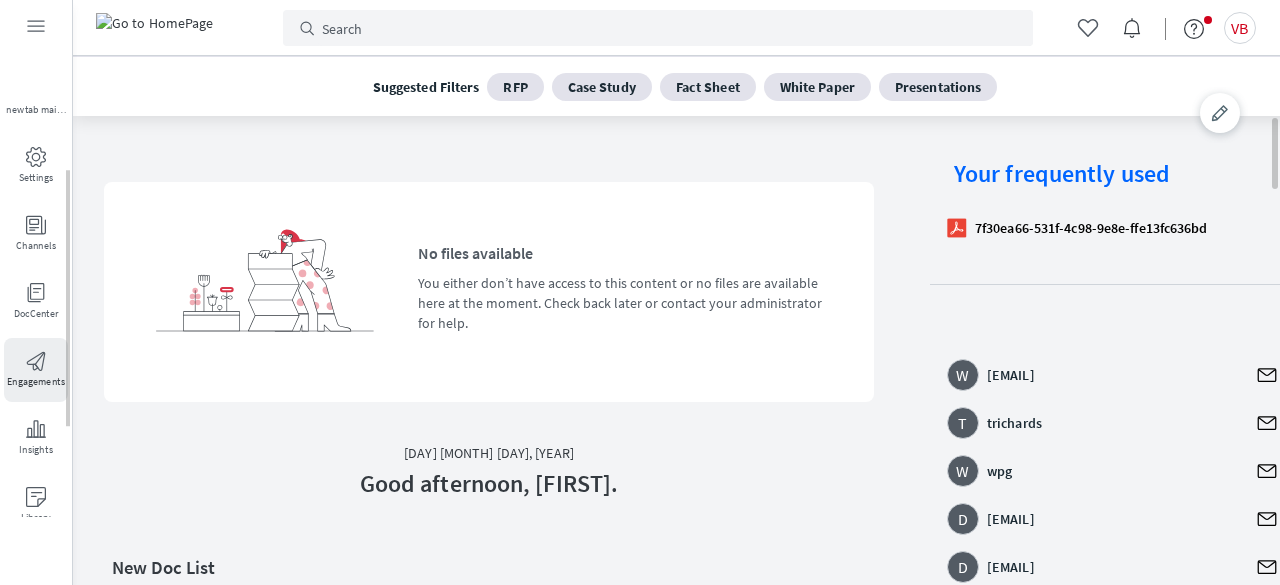 click on "Engagements" at bounding box center (36, 382) 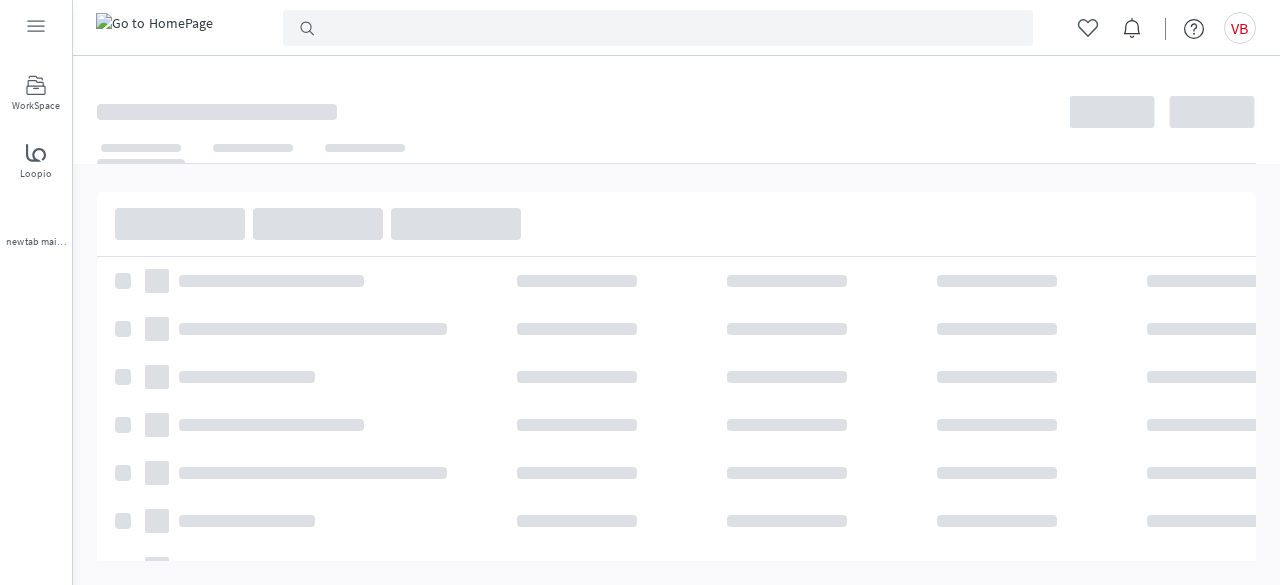 scroll, scrollTop: 0, scrollLeft: 0, axis: both 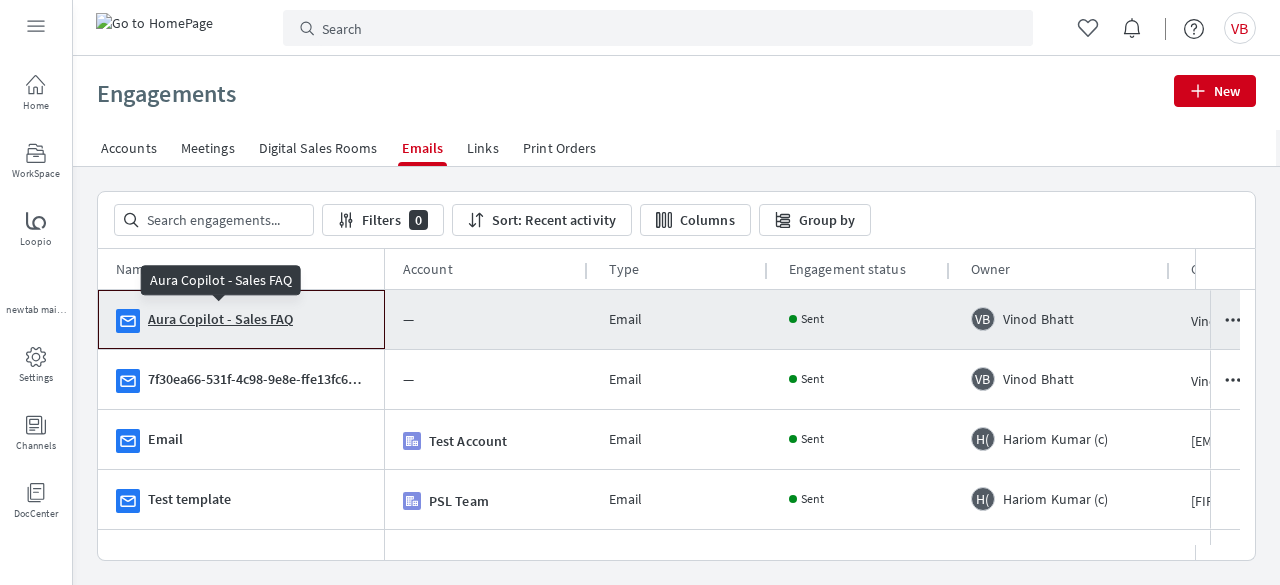 click on "Aura Copilot - Sales FAQ" at bounding box center [220, 319] 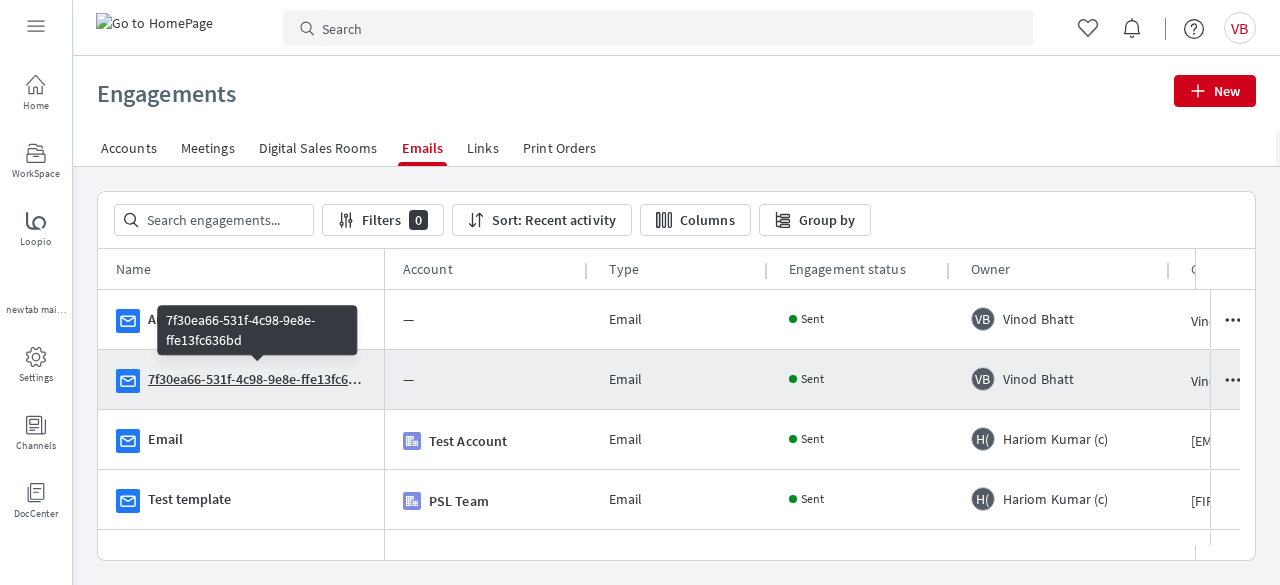 click on "7f30ea66-531f-4c98-9e8e-ffe13fc636bd" at bounding box center [257, 379] 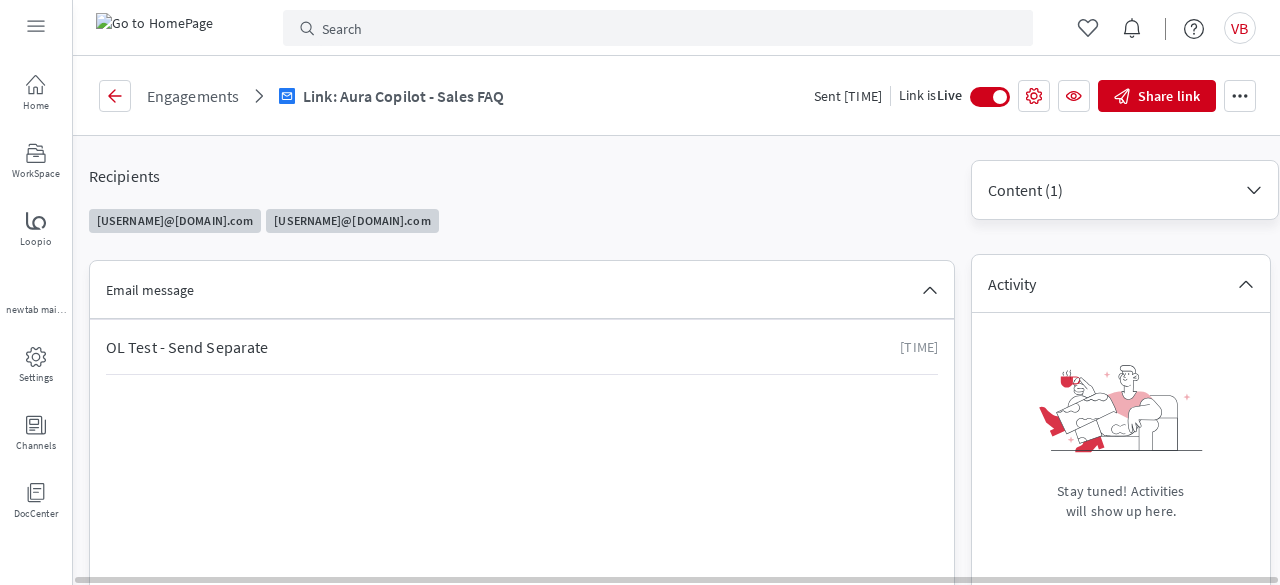 scroll, scrollTop: 0, scrollLeft: 0, axis: both 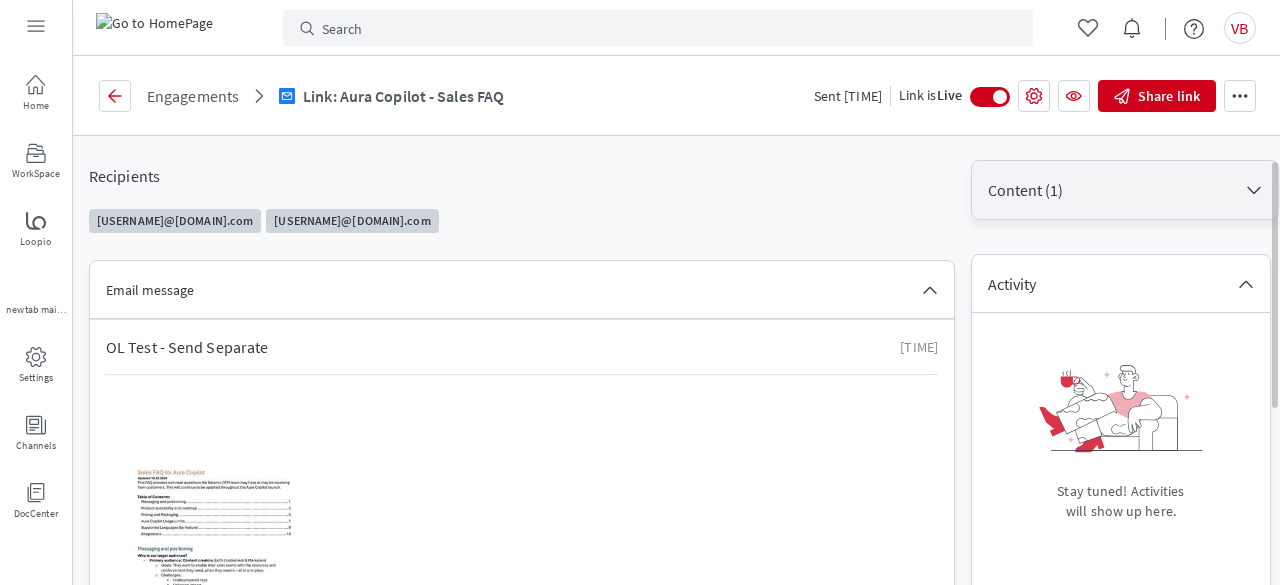 click on "Content (1)" at bounding box center [1113, 190] 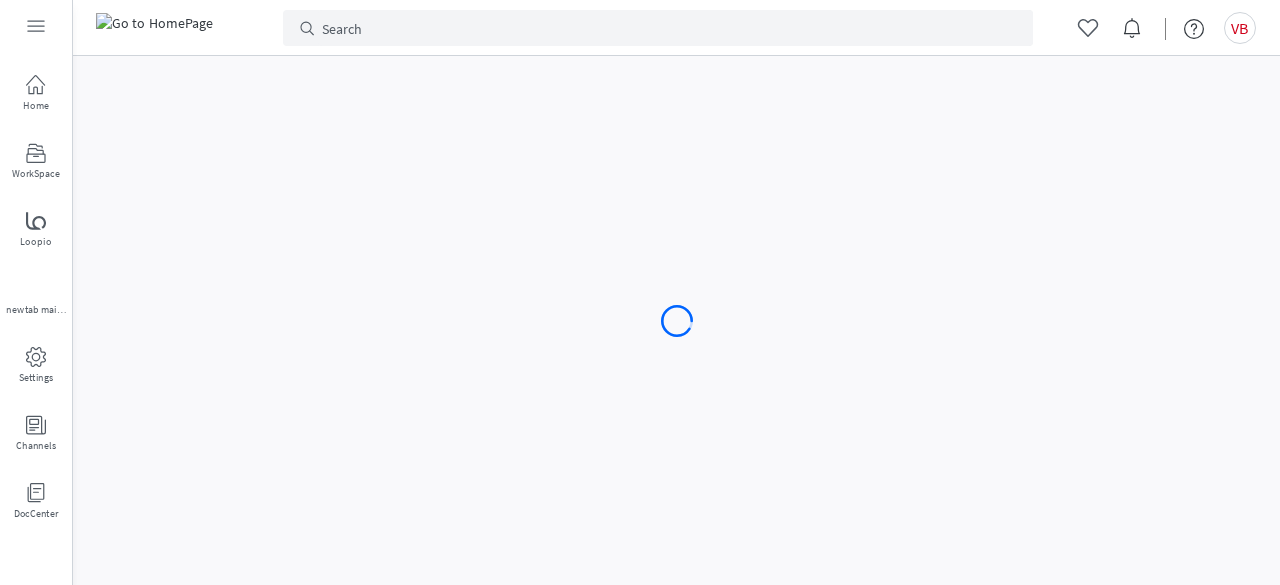 scroll, scrollTop: 0, scrollLeft: 0, axis: both 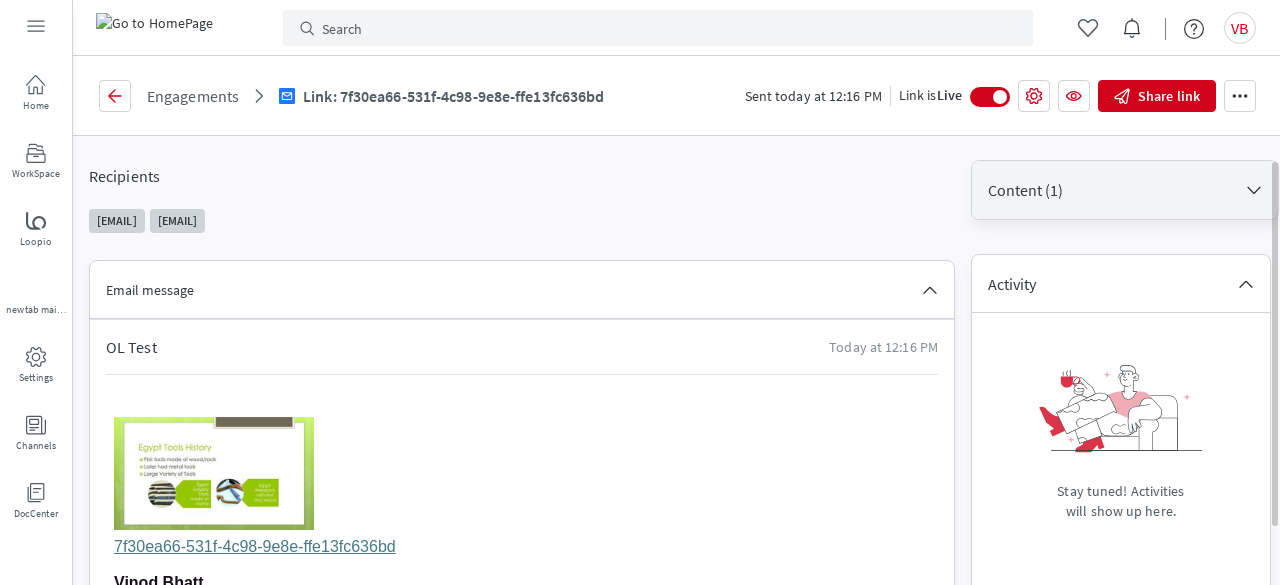 click on "Content (1)" at bounding box center [1125, 190] 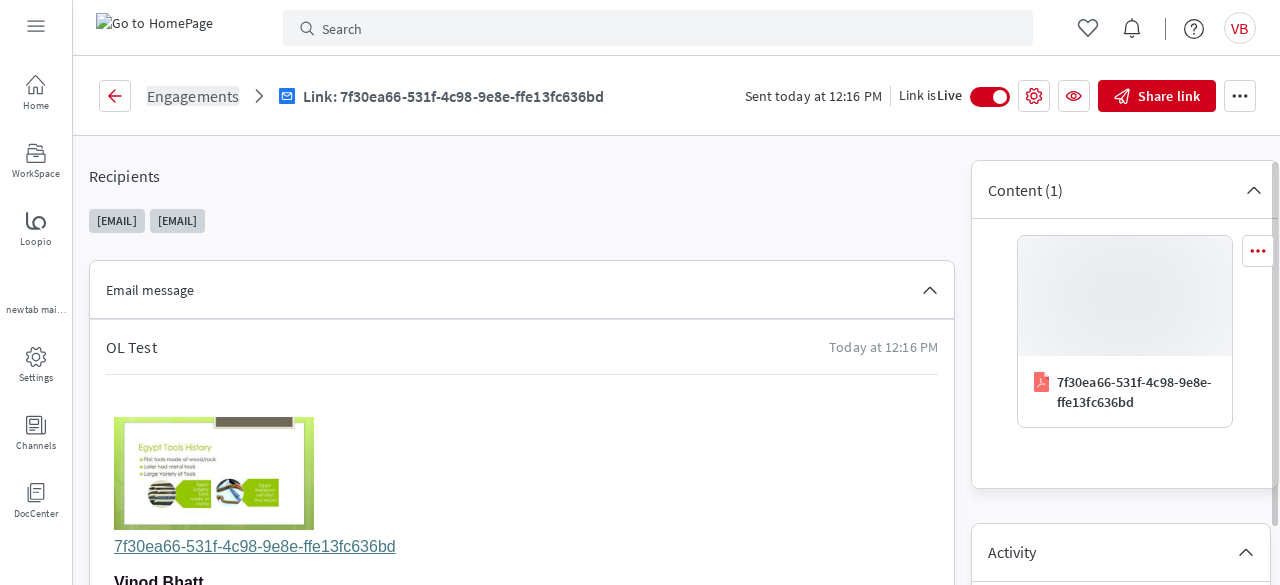 click on "Engagements" at bounding box center [193, 96] 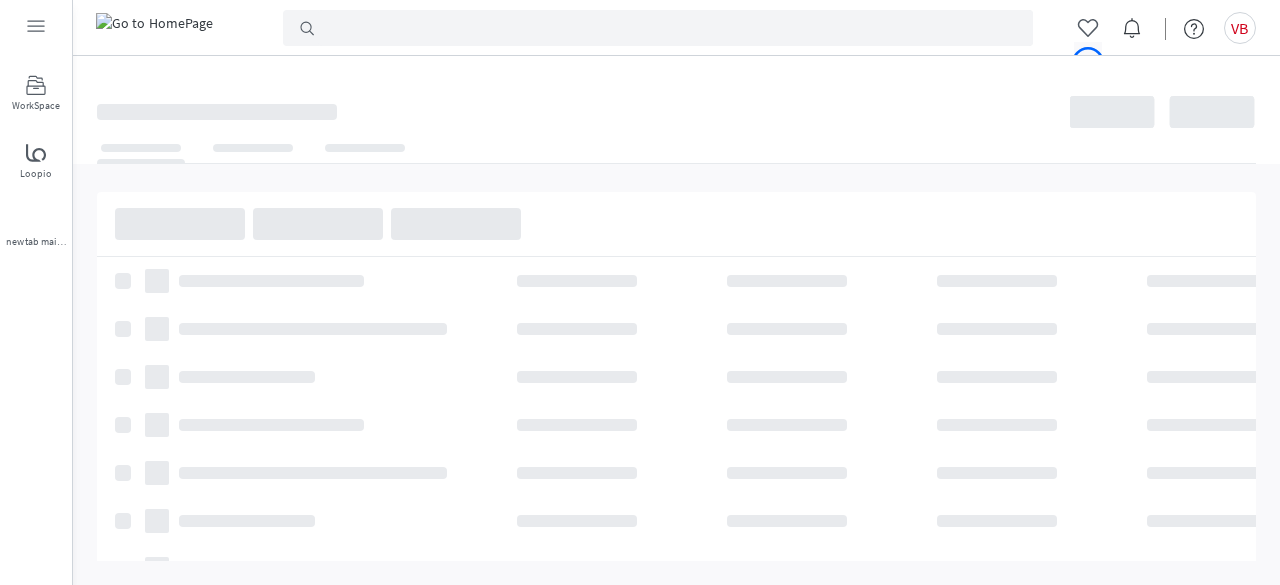 scroll, scrollTop: 0, scrollLeft: 0, axis: both 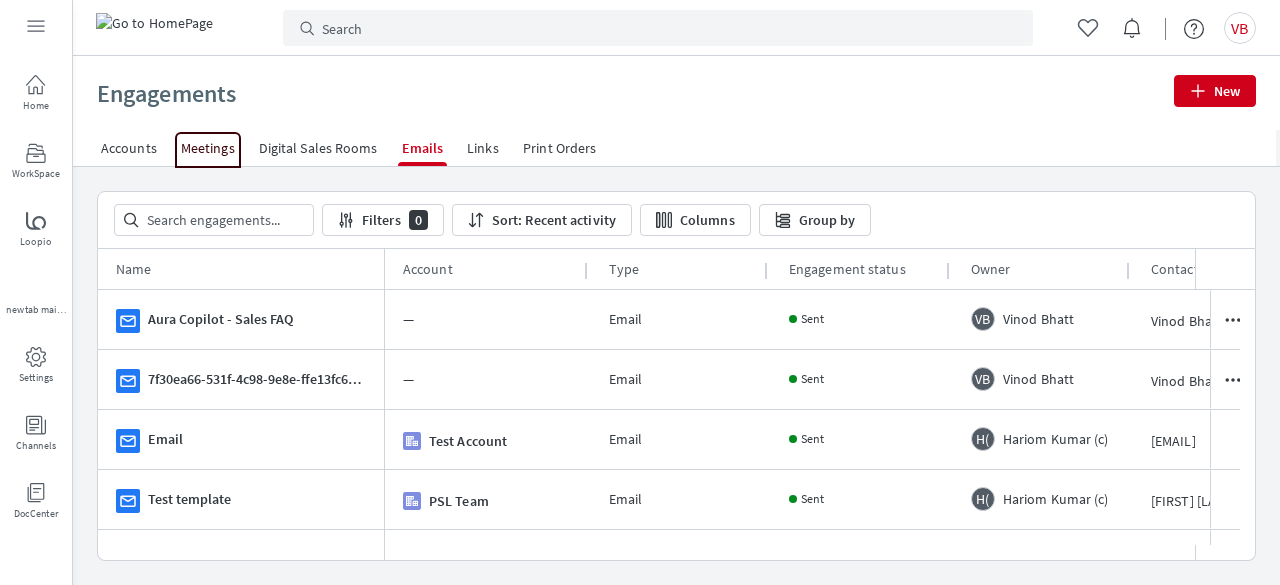 click on "Meetings" at bounding box center [208, 148] 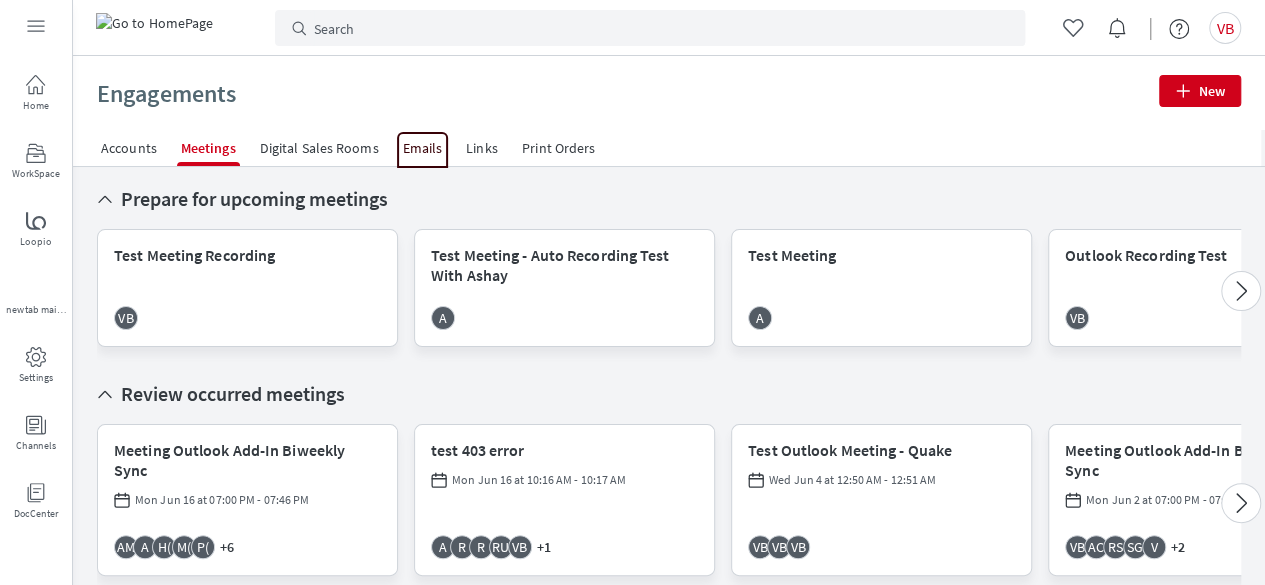 click on "Emails" at bounding box center (423, 148) 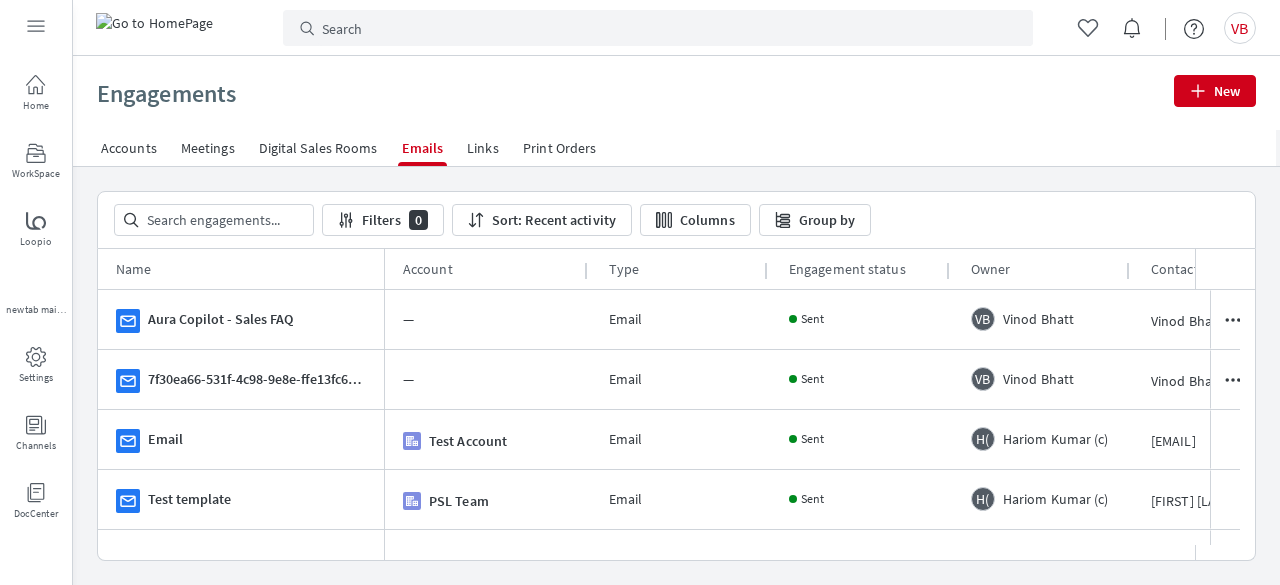 scroll, scrollTop: 0, scrollLeft: 160, axis: horizontal 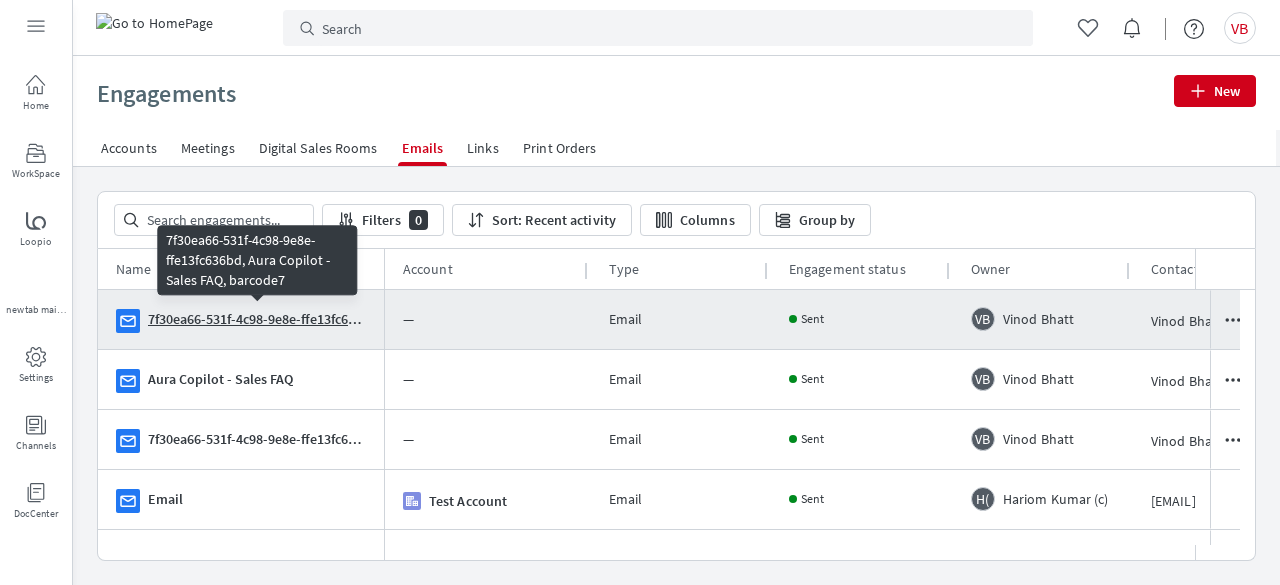 click on "7f30ea66-531f-4c98-9e8e-ffe13fc636bd, Aura Copilot - Sales FAQ, barcode7" at bounding box center (257, 319) 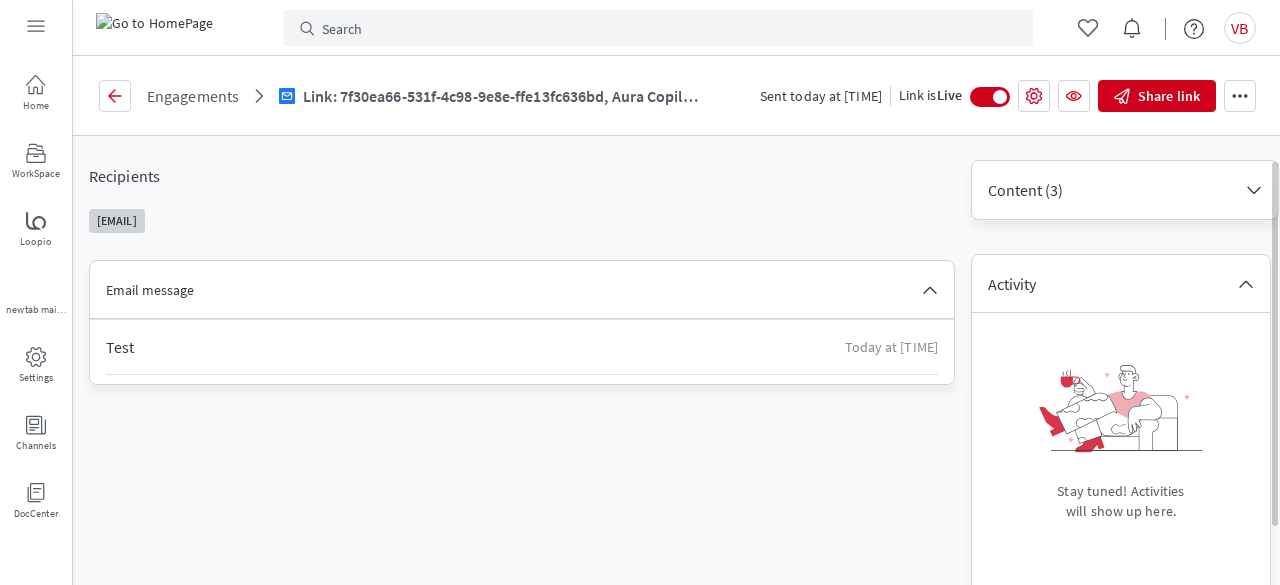scroll, scrollTop: 0, scrollLeft: 0, axis: both 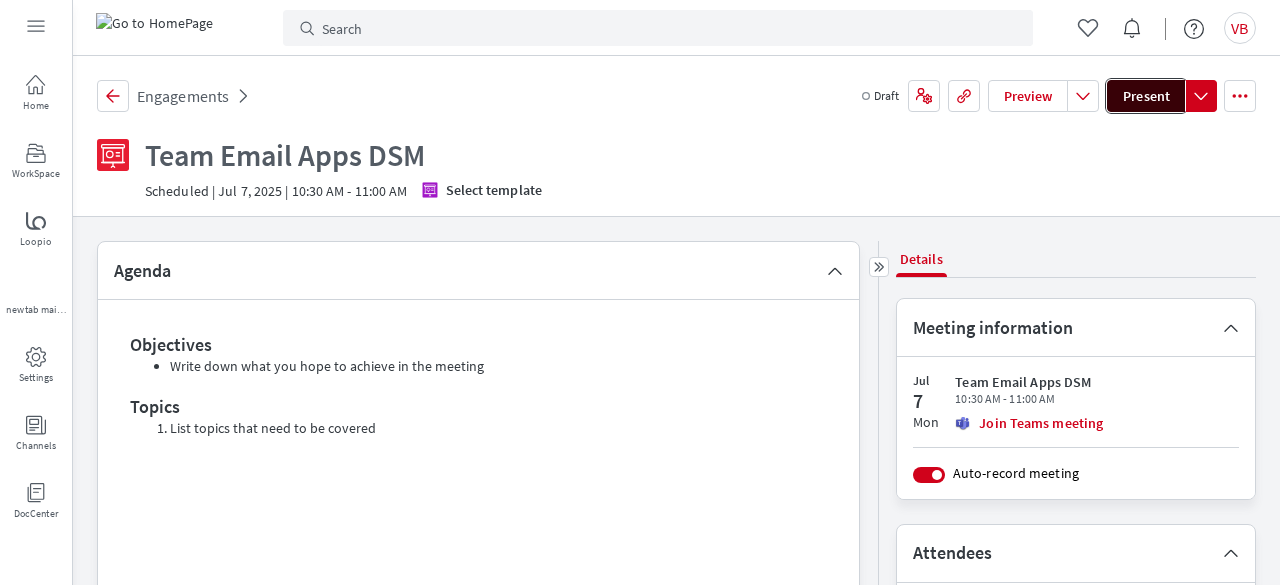 click on "Present" at bounding box center (1146, 96) 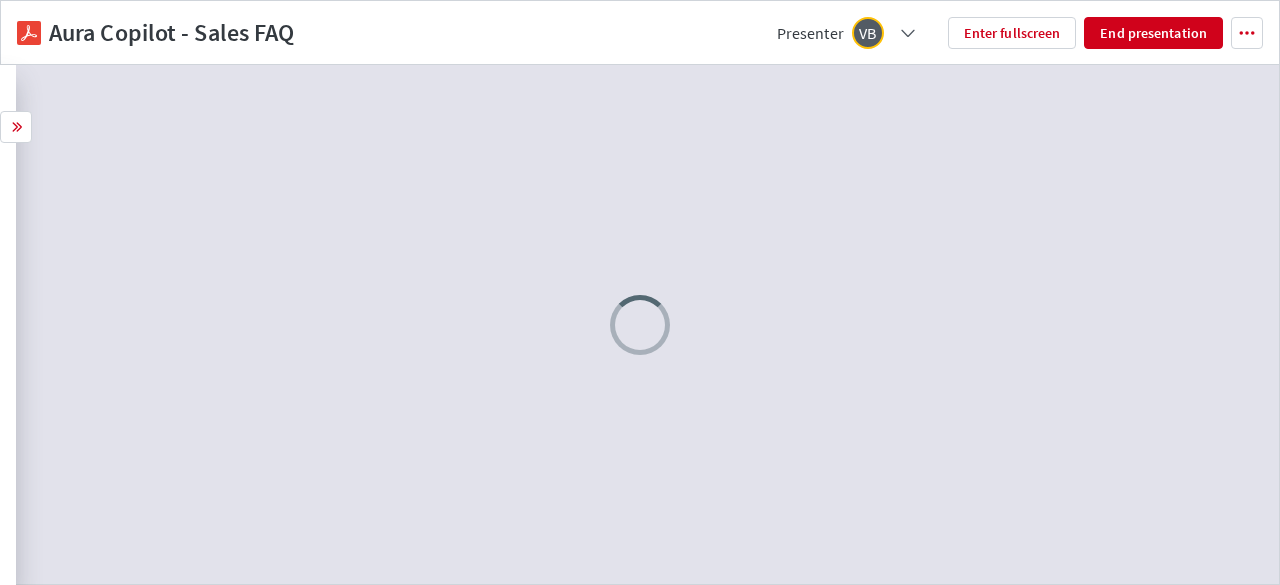 scroll, scrollTop: 0, scrollLeft: 0, axis: both 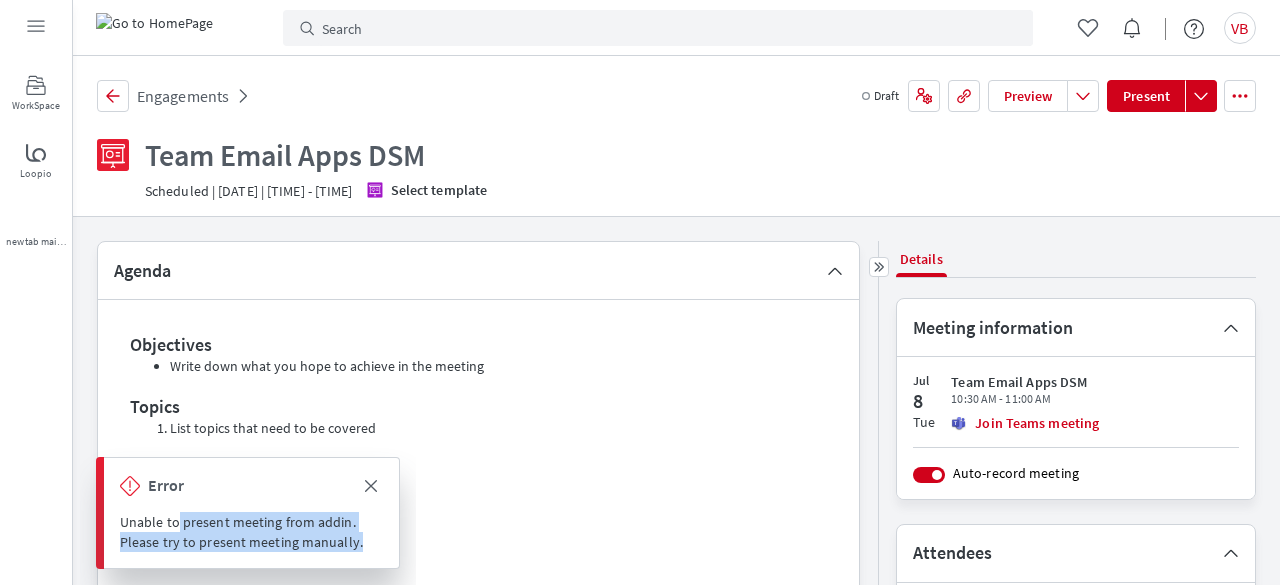 drag, startPoint x: 178, startPoint y: 529, endPoint x: 393, endPoint y: 543, distance: 215.45534 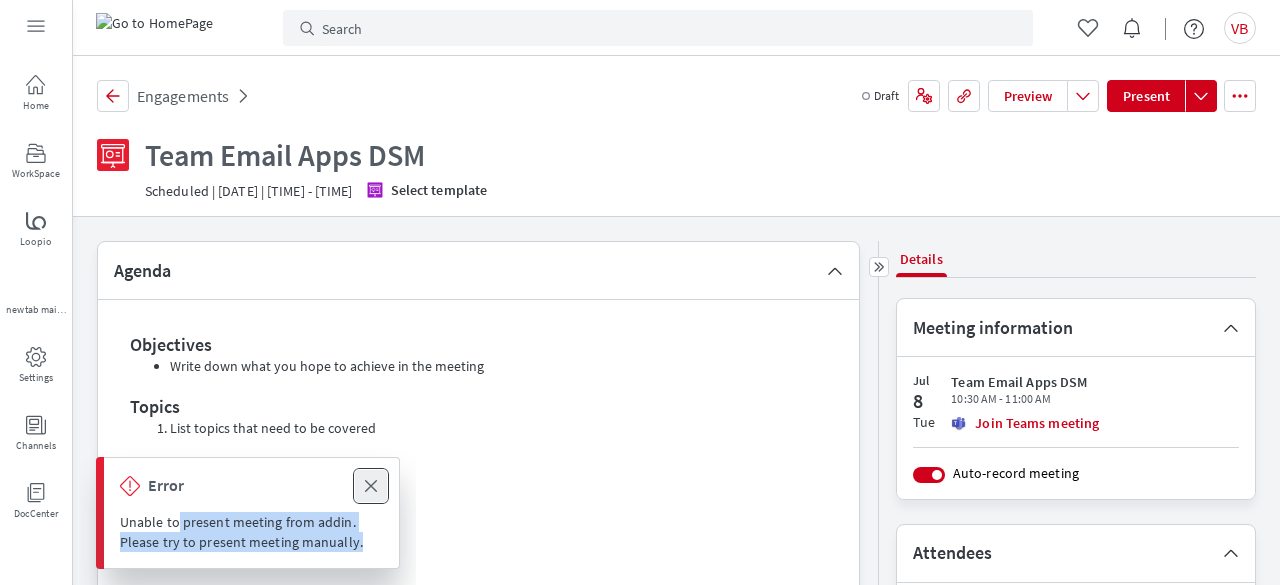 click on "Close toast" at bounding box center [371, 486] 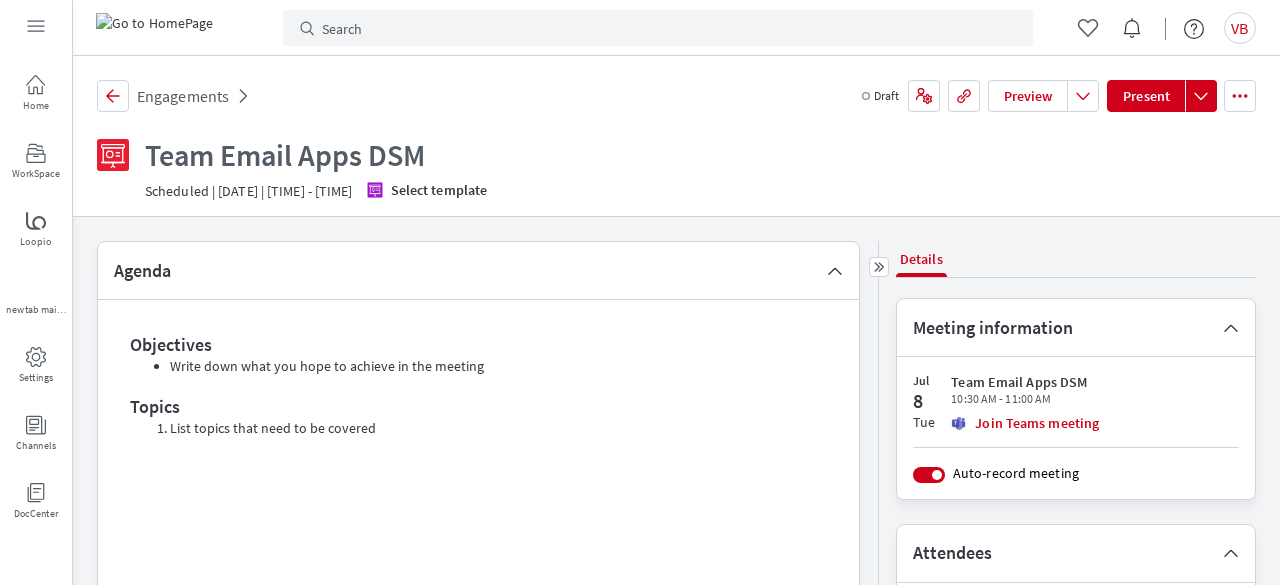 click on "Auto-record meeting" at bounding box center (929, 475) 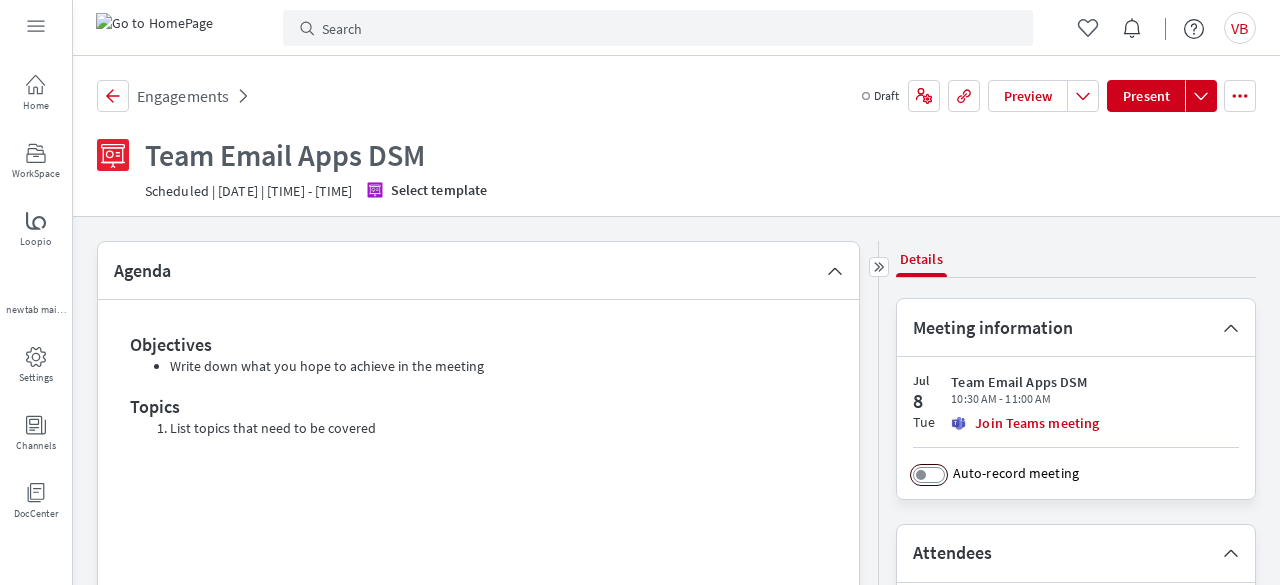 scroll, scrollTop: 0, scrollLeft: 0, axis: both 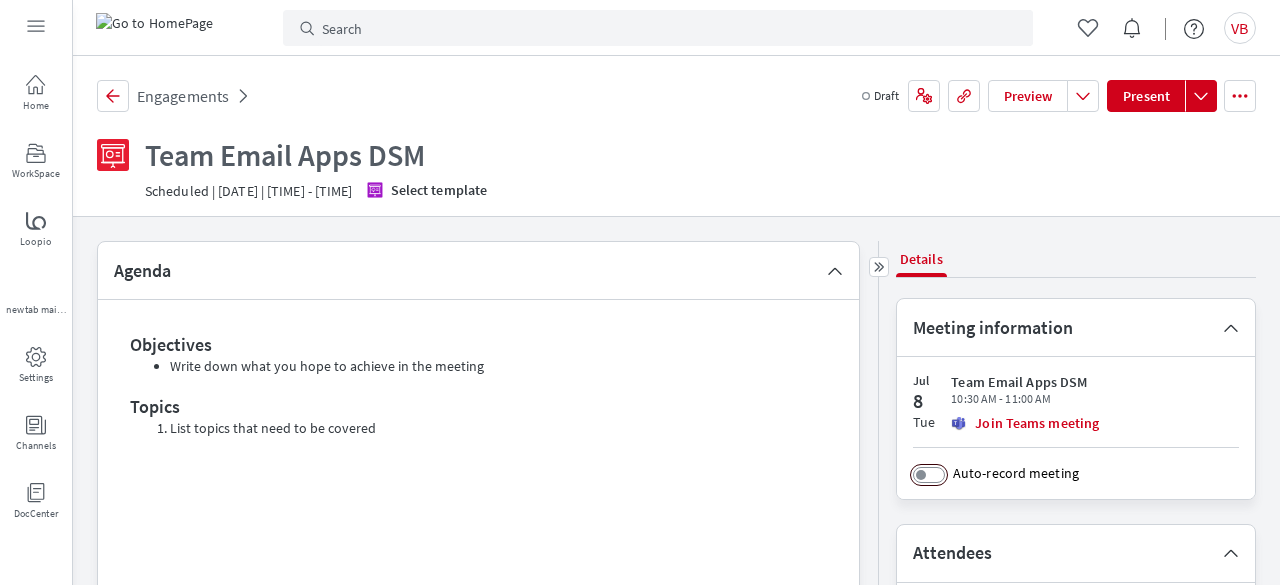 click on "Auto-record meeting" at bounding box center (929, 475) 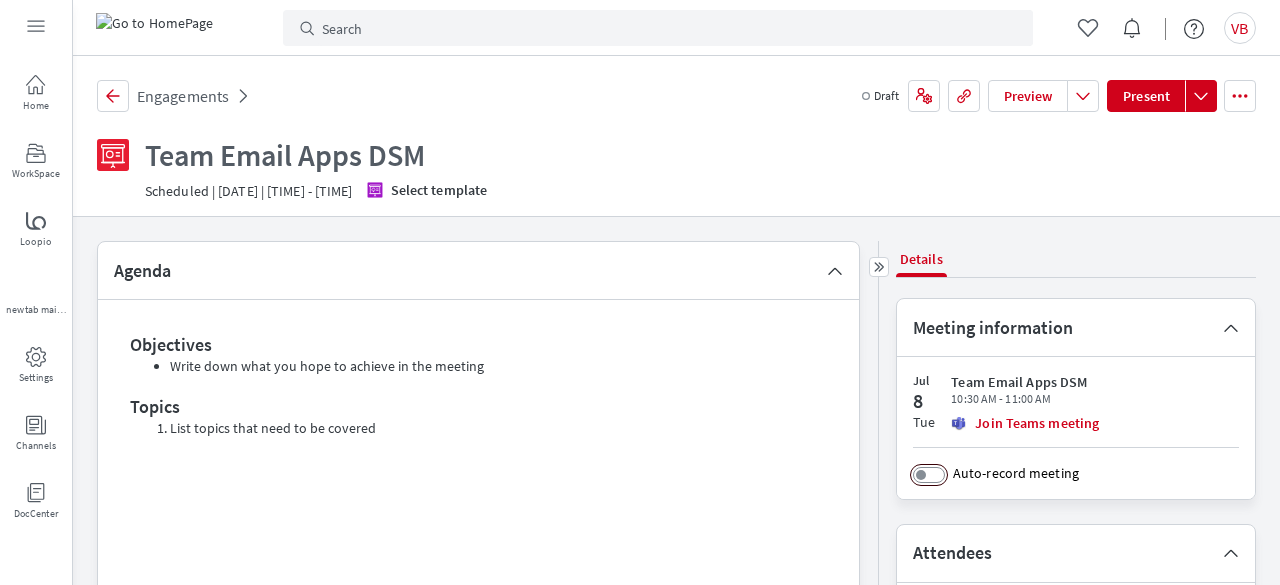 checkbox on "true" 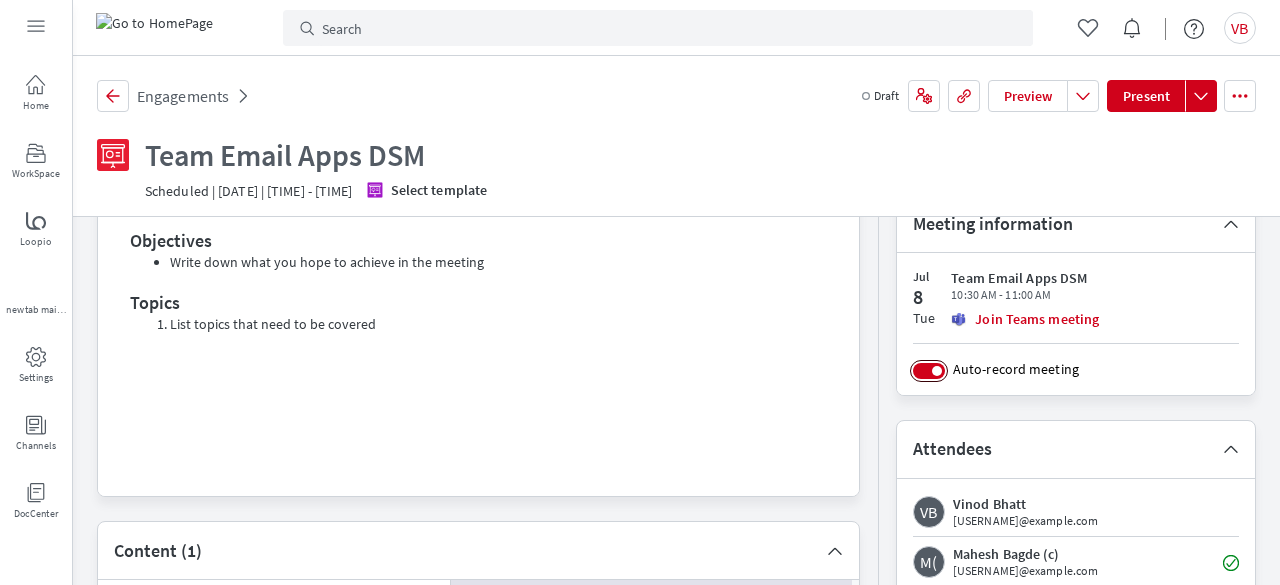 scroll, scrollTop: 0, scrollLeft: 0, axis: both 